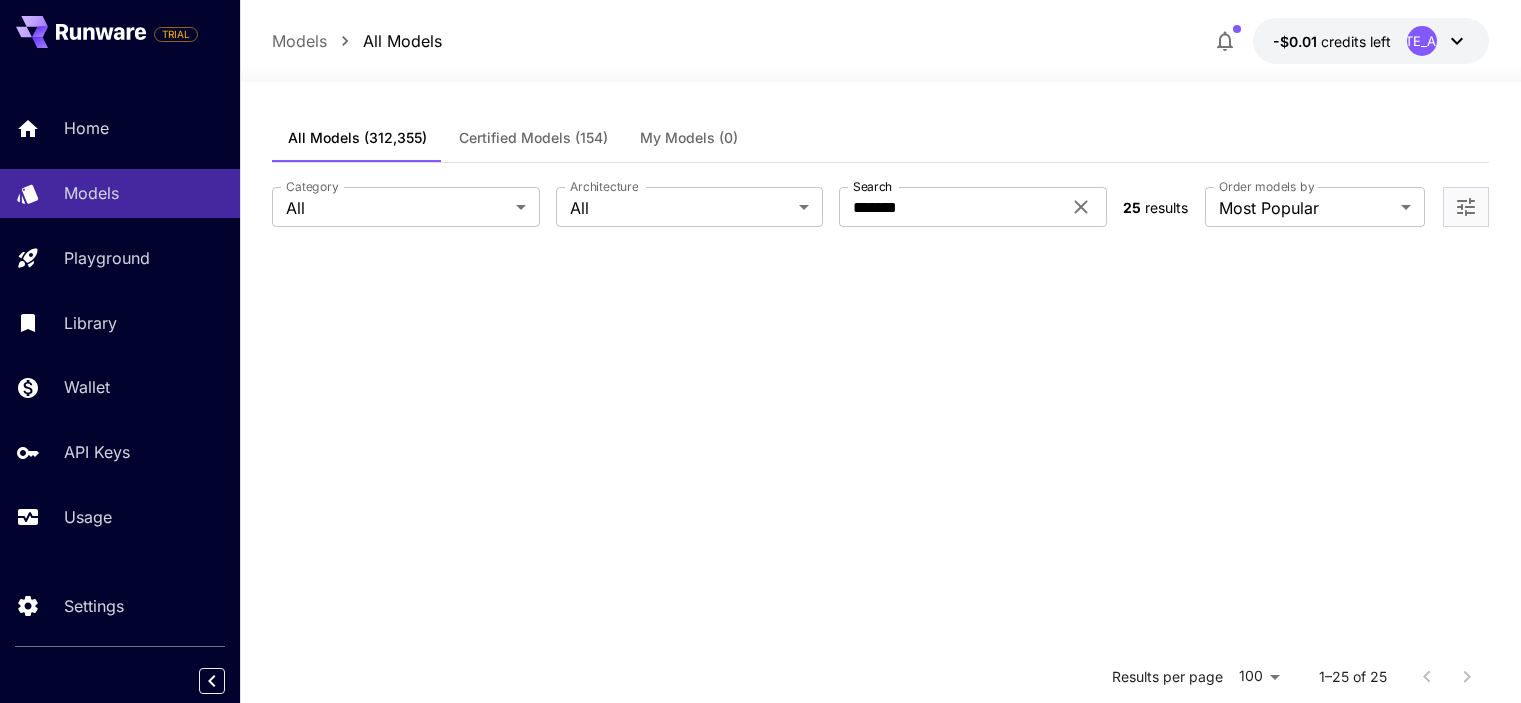 scroll, scrollTop: 1649, scrollLeft: 0, axis: vertical 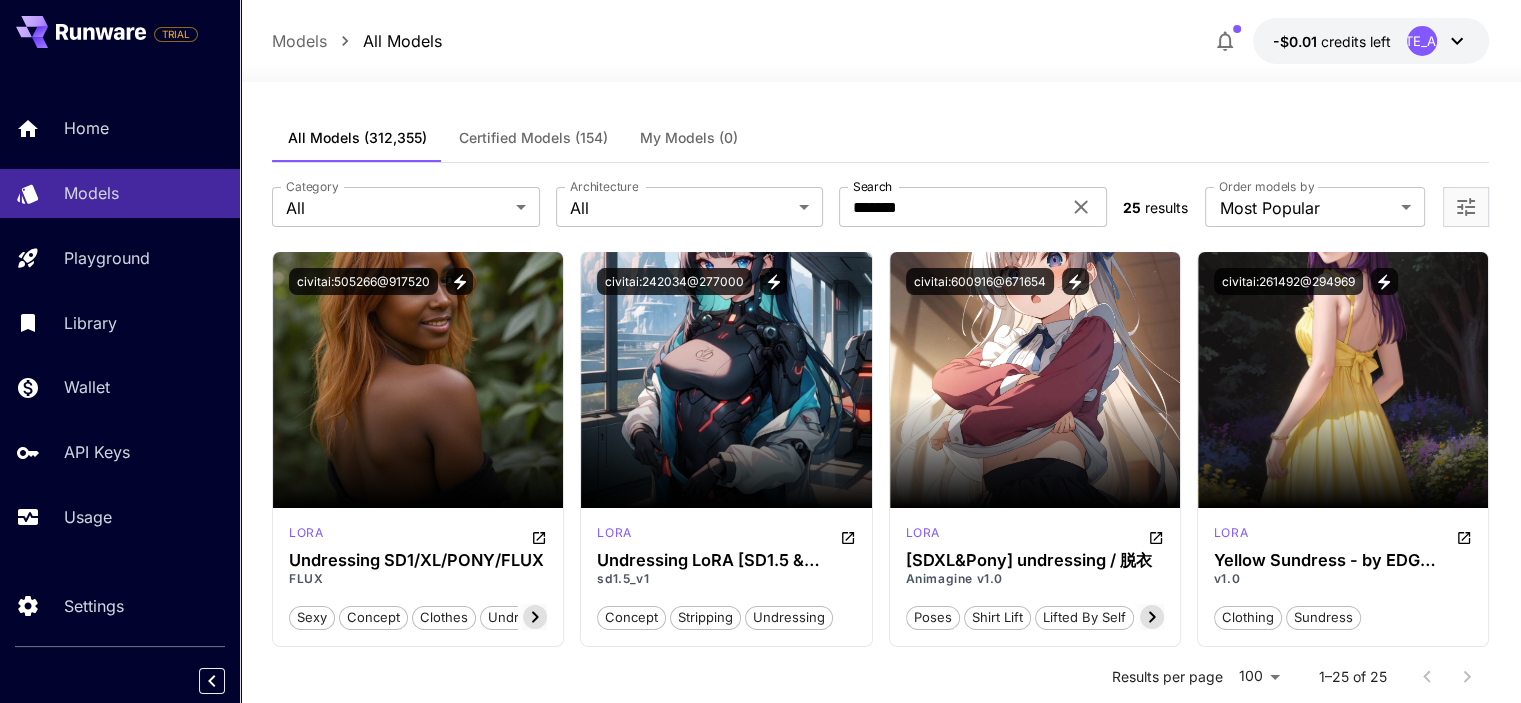 click 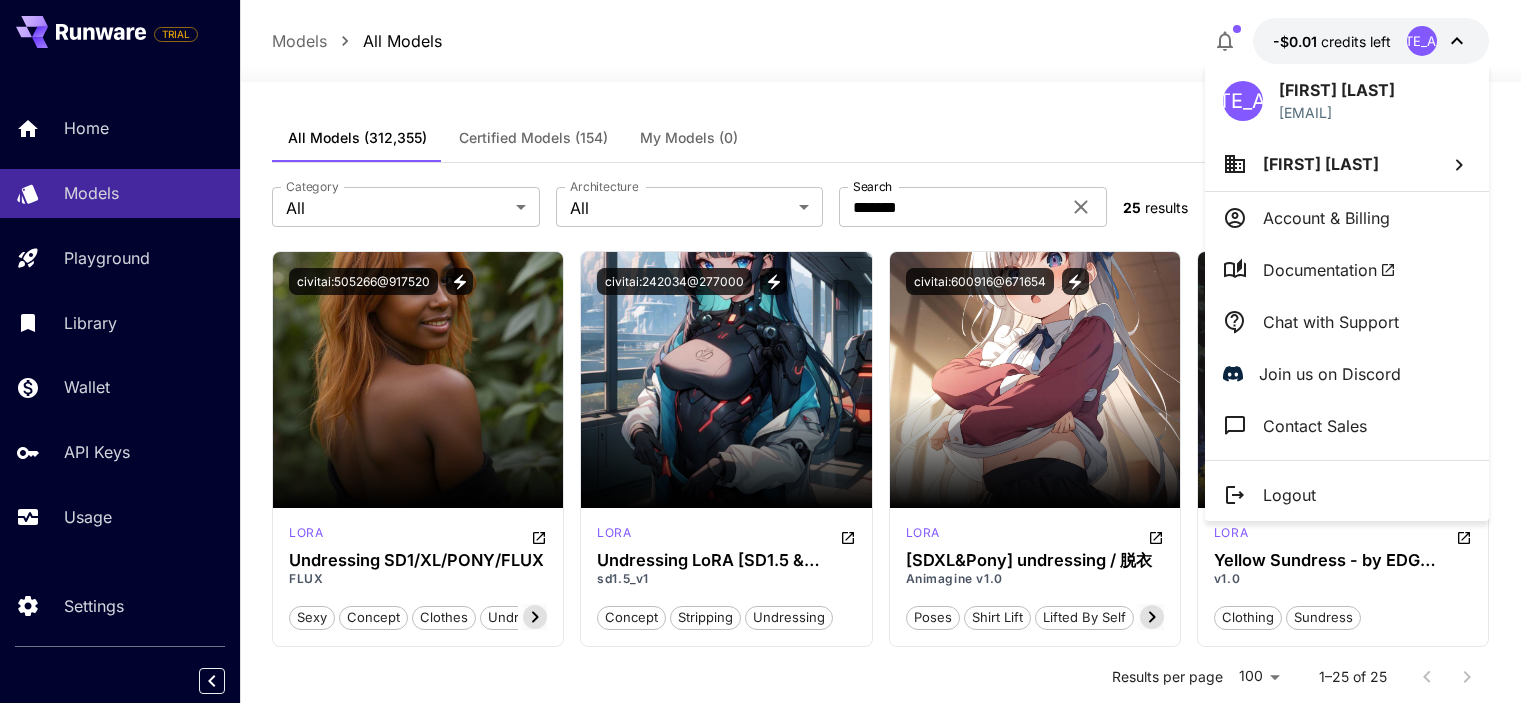 click on "Account & Billing" at bounding box center [1326, 218] 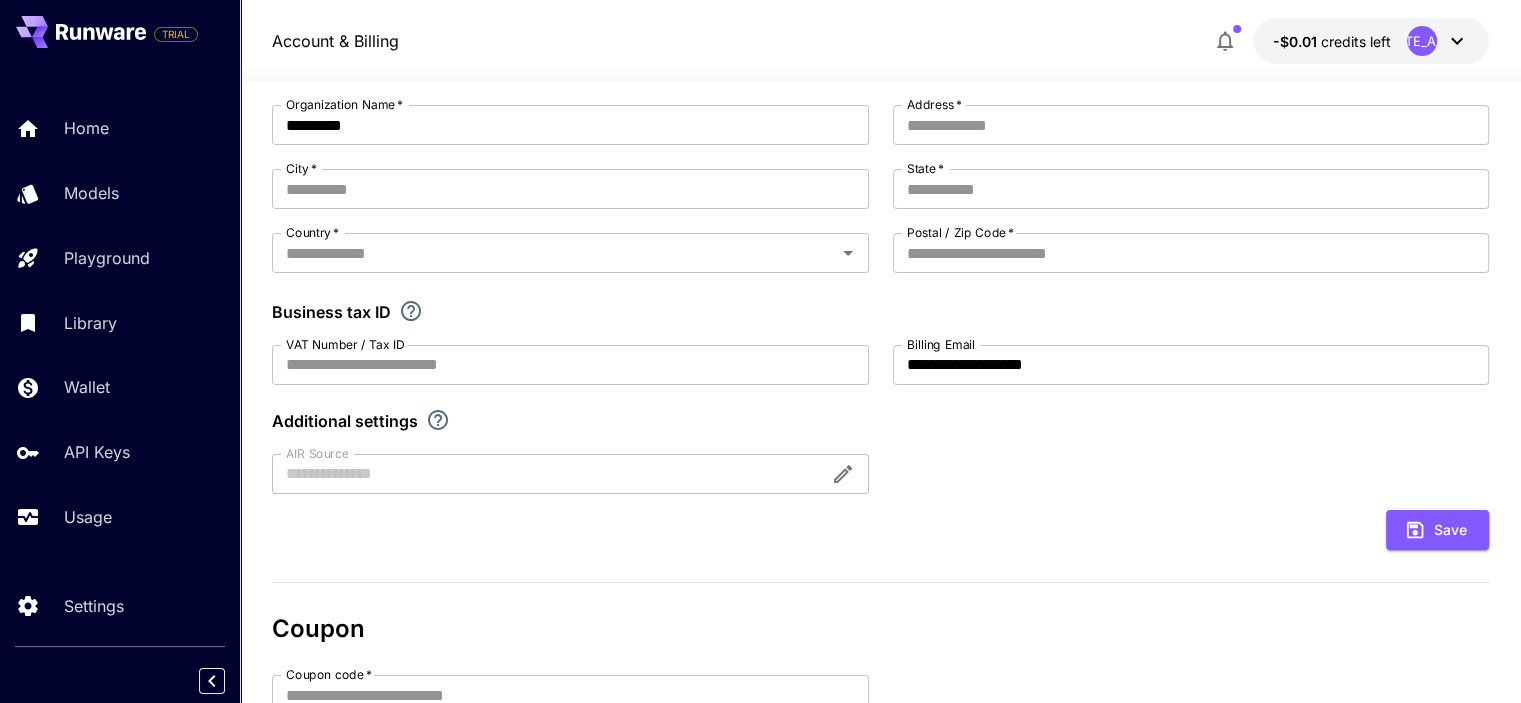 scroll, scrollTop: 0, scrollLeft: 0, axis: both 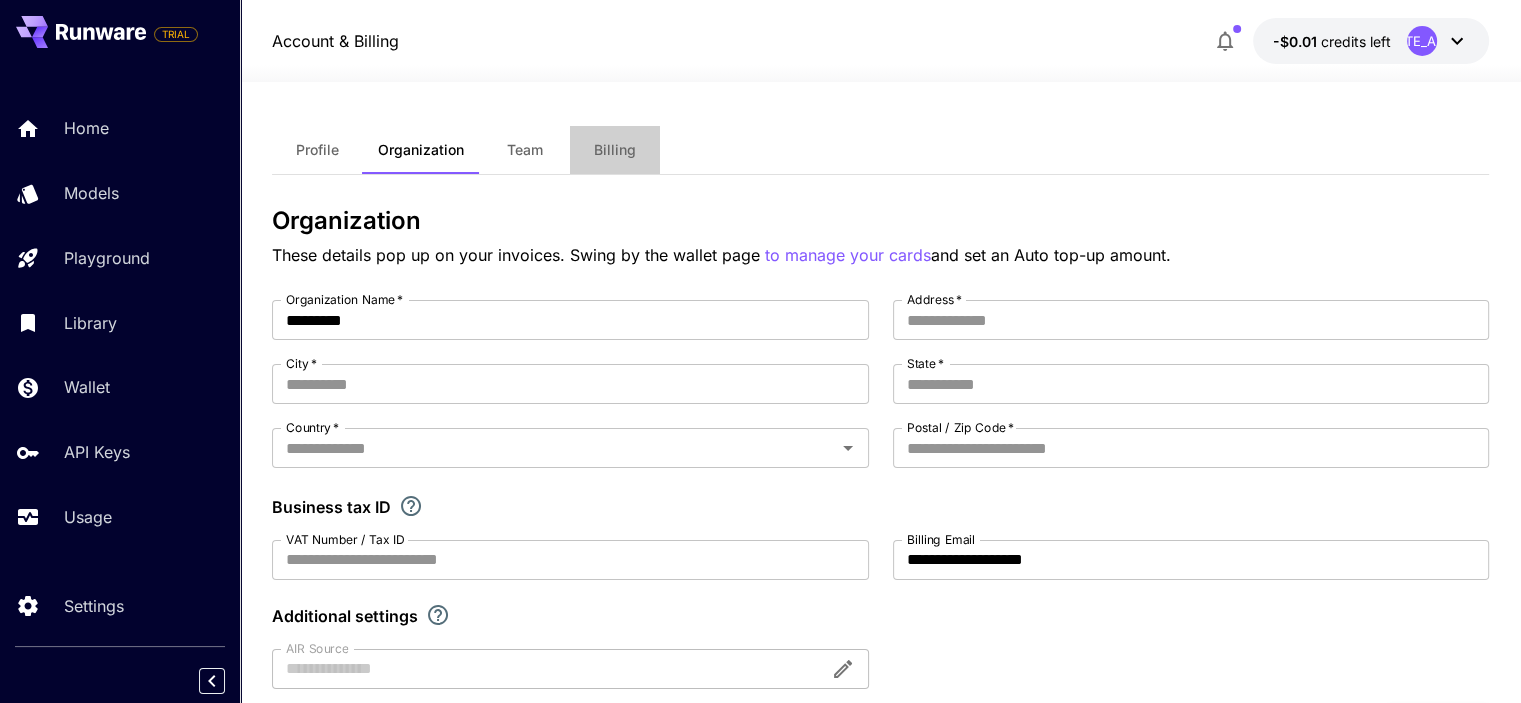 click on "Billing" at bounding box center (615, 150) 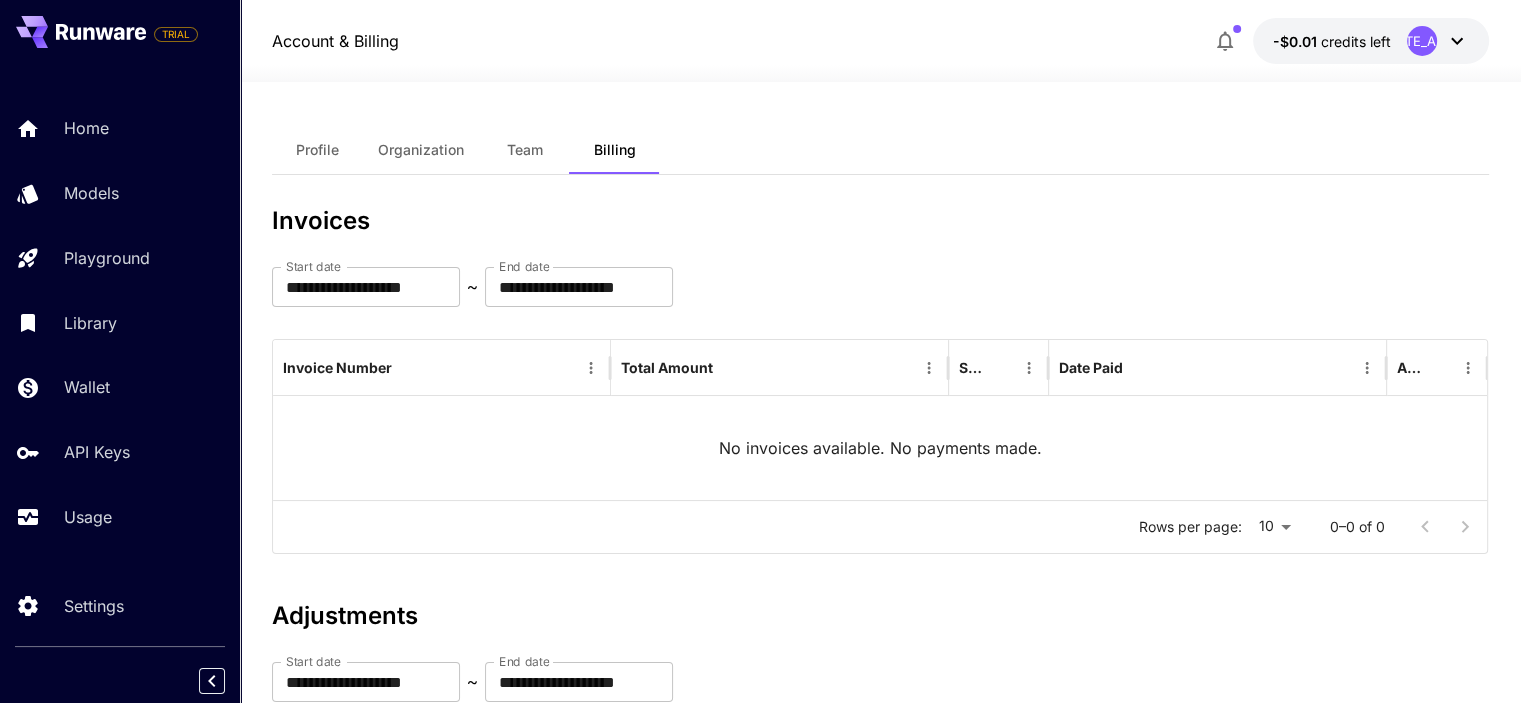 scroll, scrollTop: 0, scrollLeft: 0, axis: both 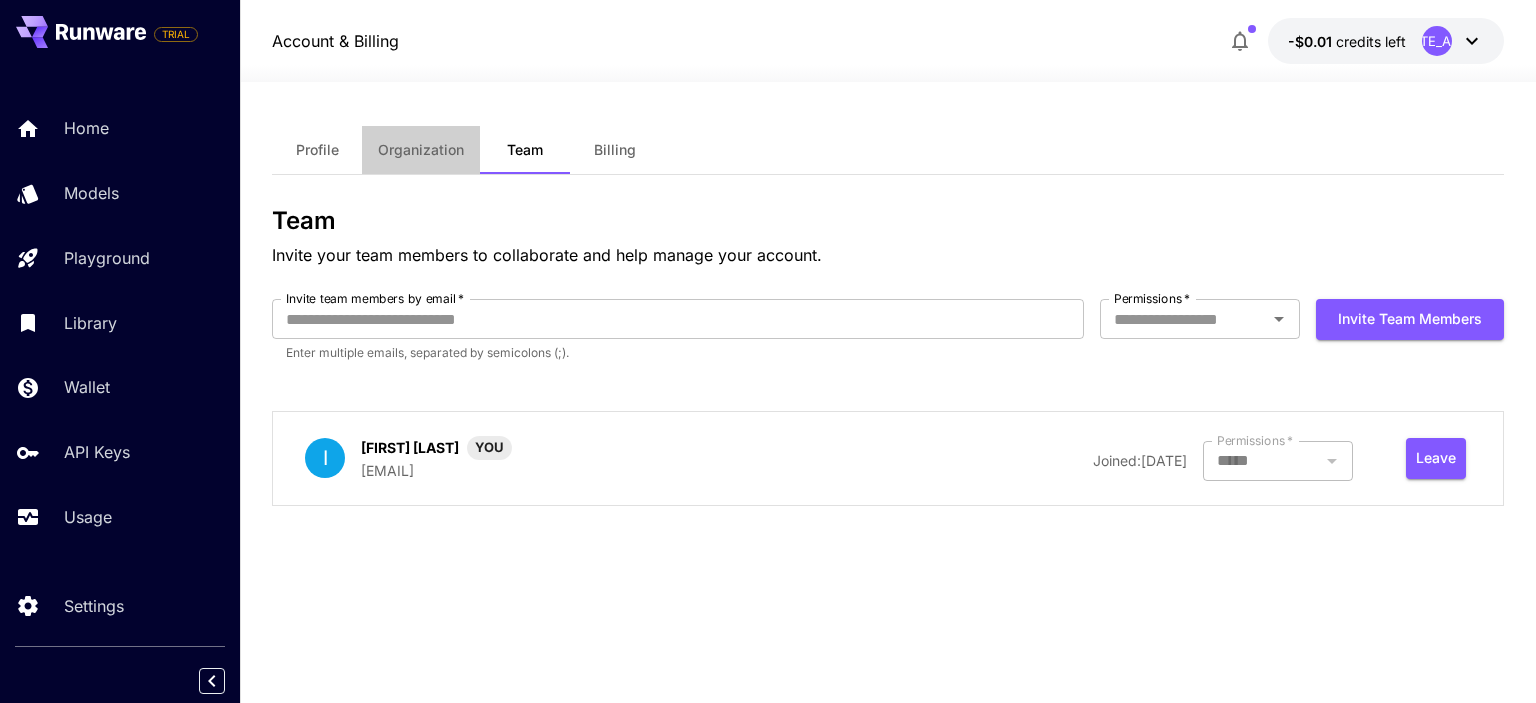 click on "Organization" at bounding box center (421, 150) 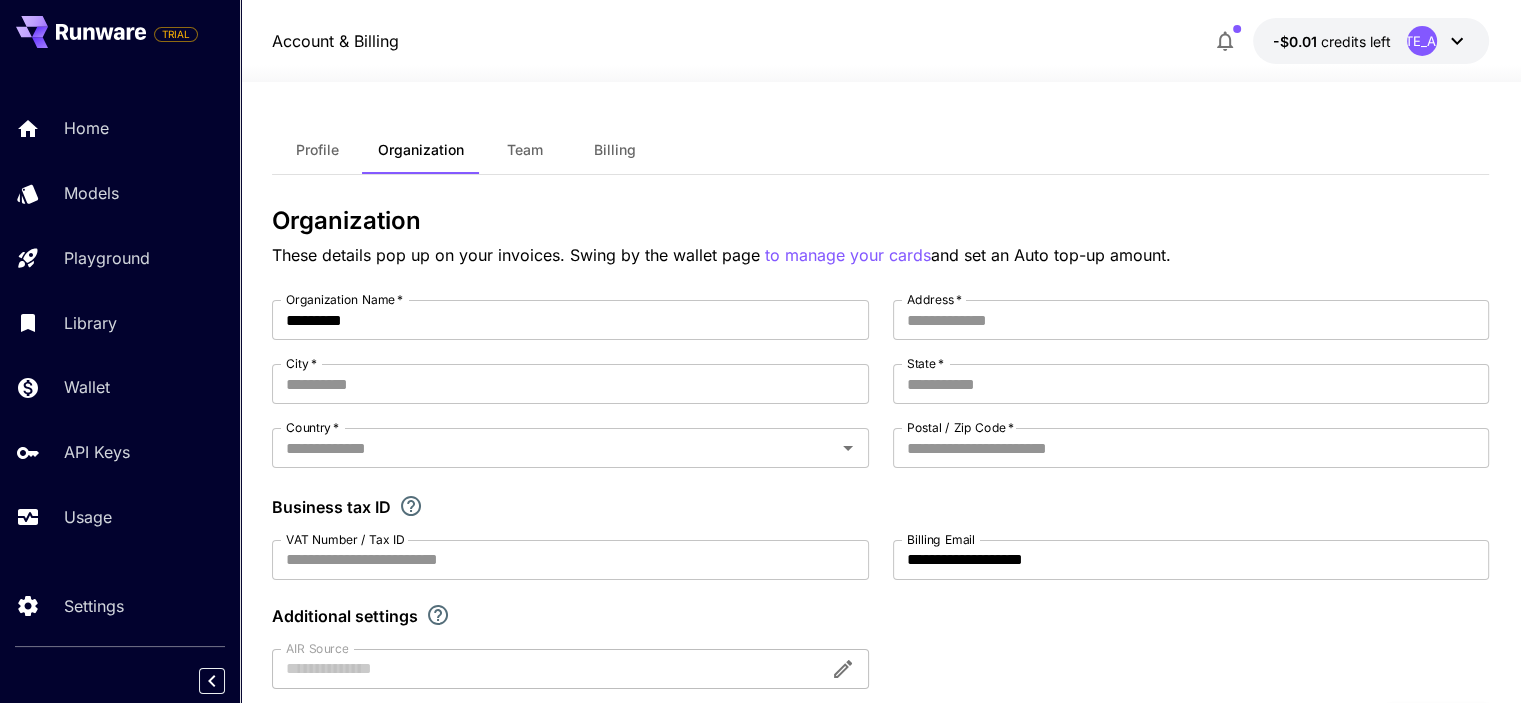 click on "**********" at bounding box center (880, 636) 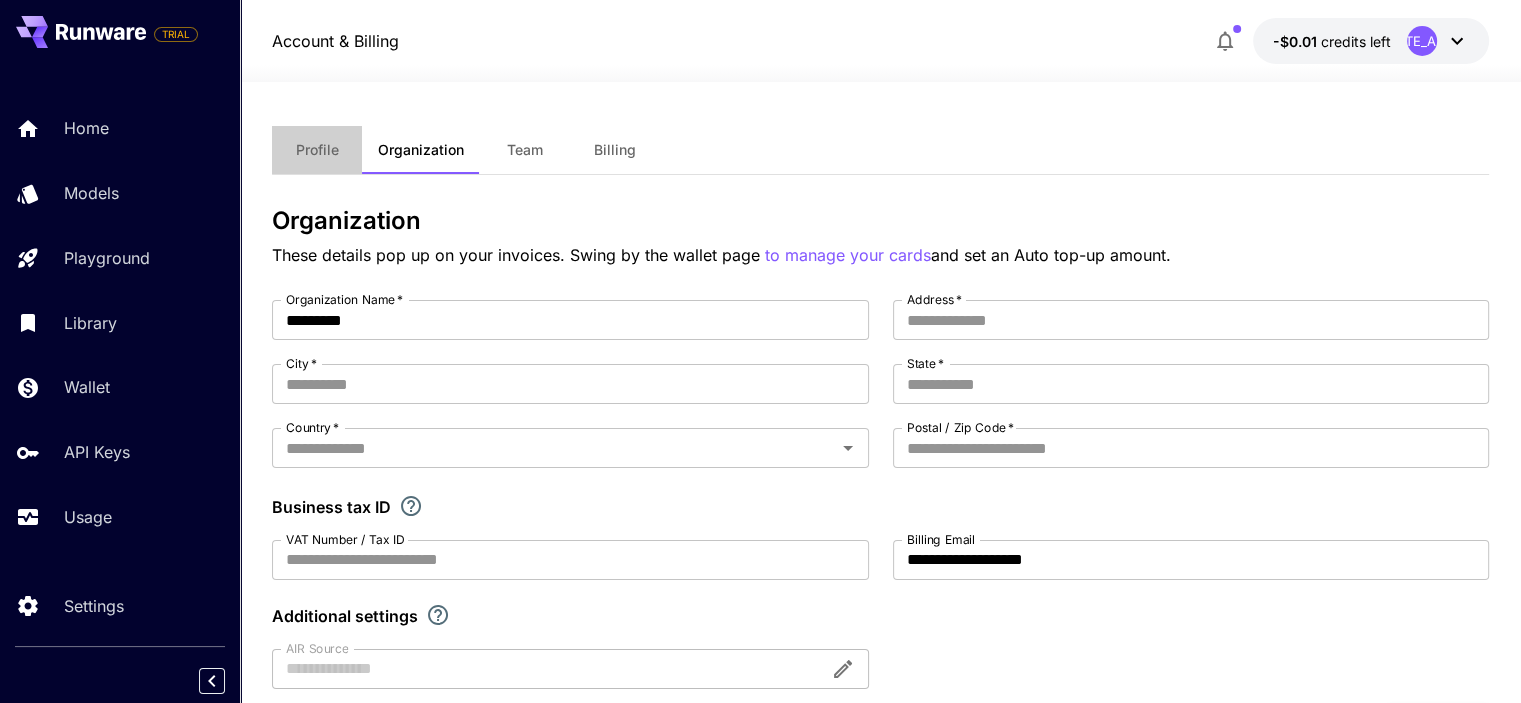click on "Profile" at bounding box center [317, 150] 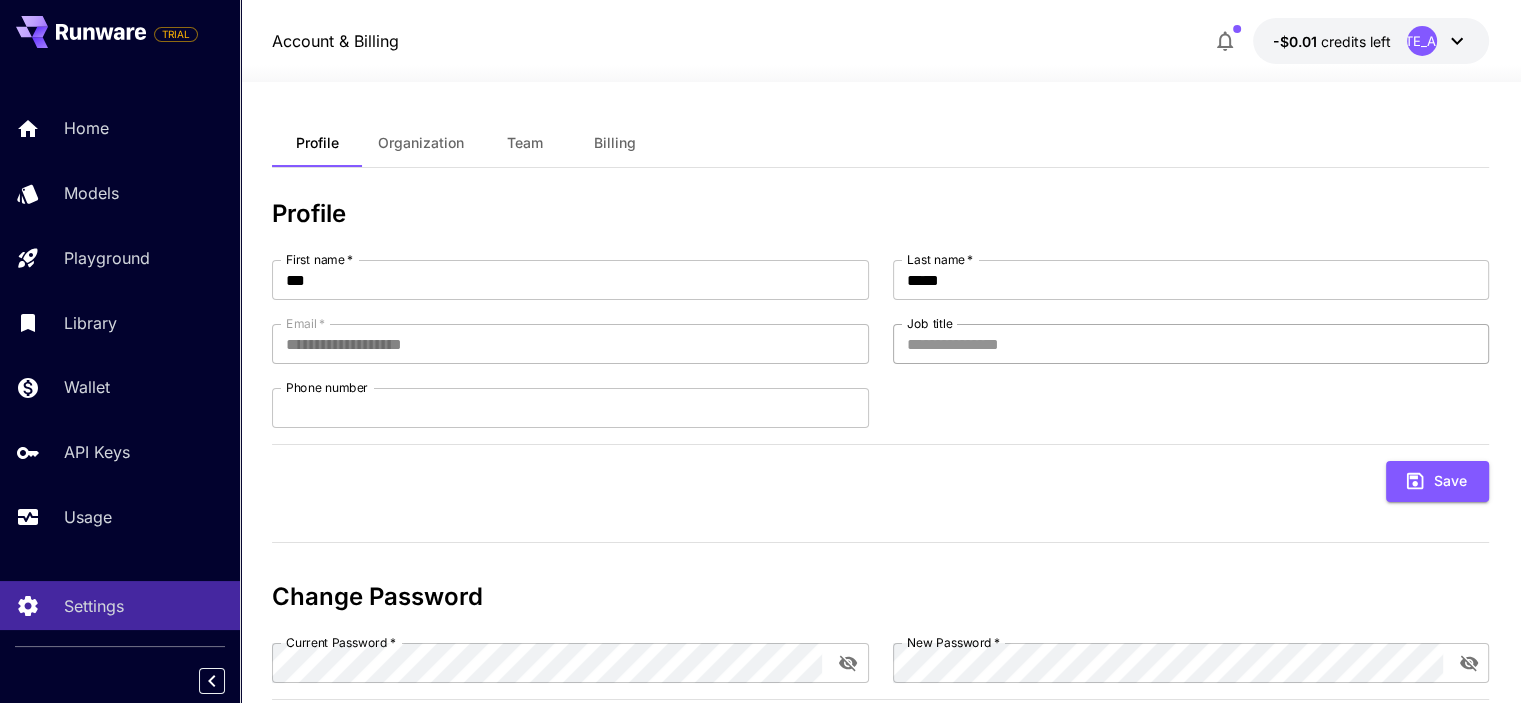 scroll, scrollTop: 0, scrollLeft: 0, axis: both 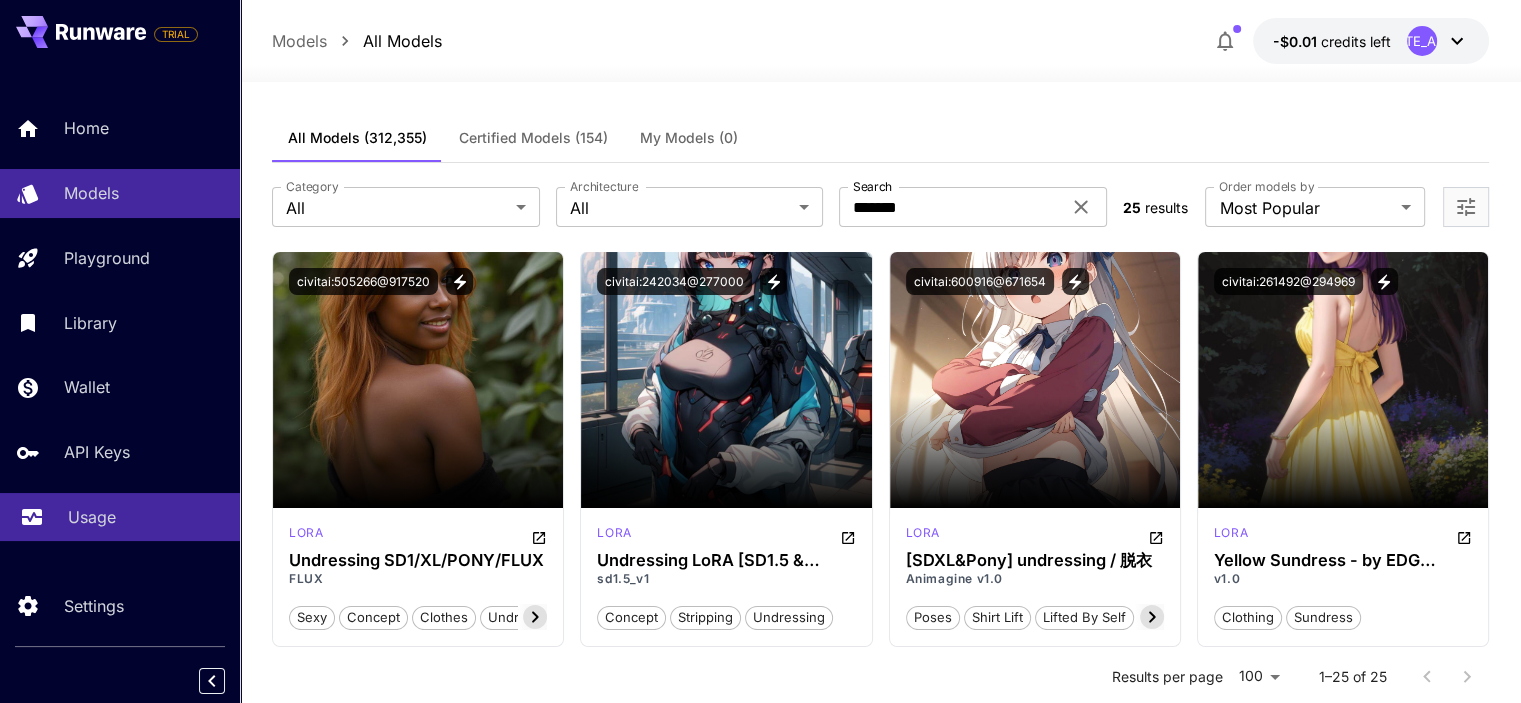 click on "Usage" at bounding box center (92, 517) 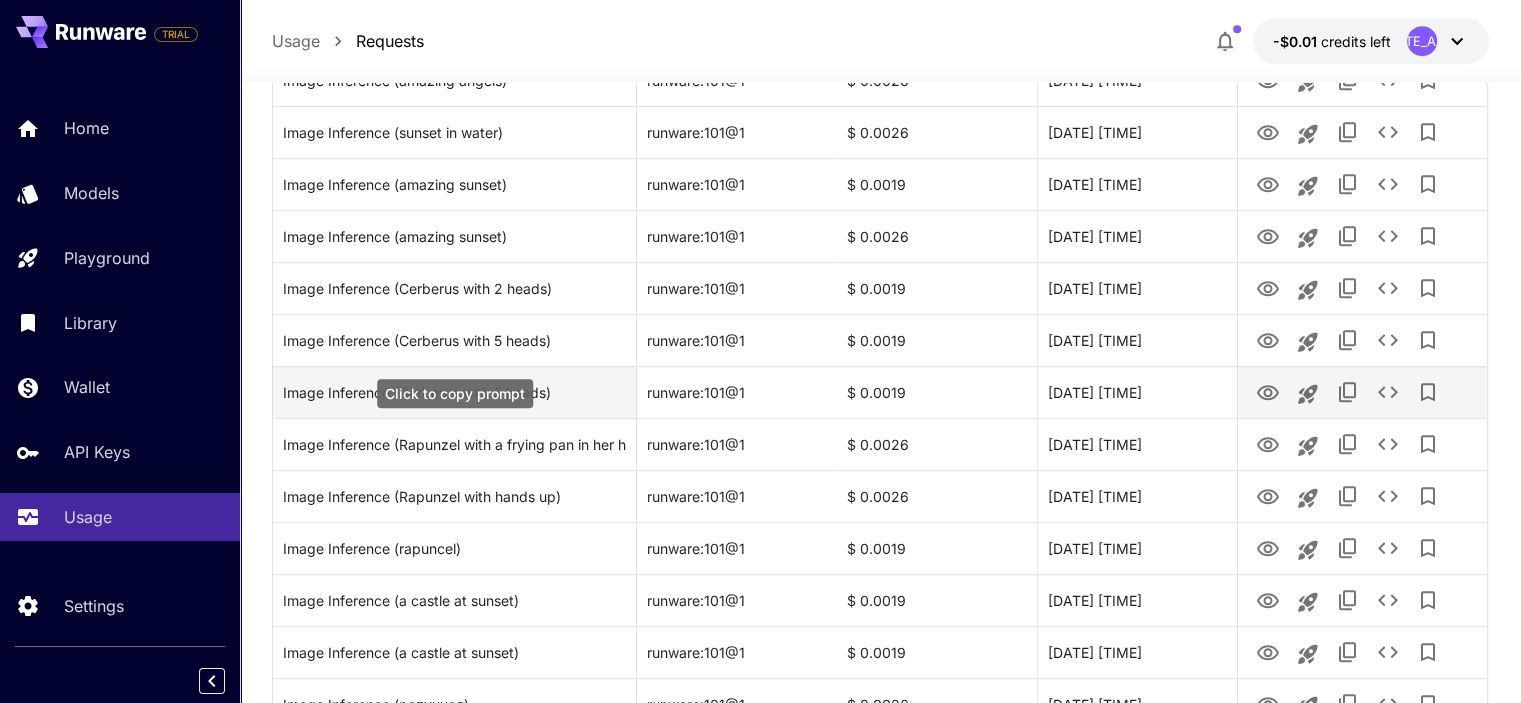 scroll, scrollTop: 1174, scrollLeft: 0, axis: vertical 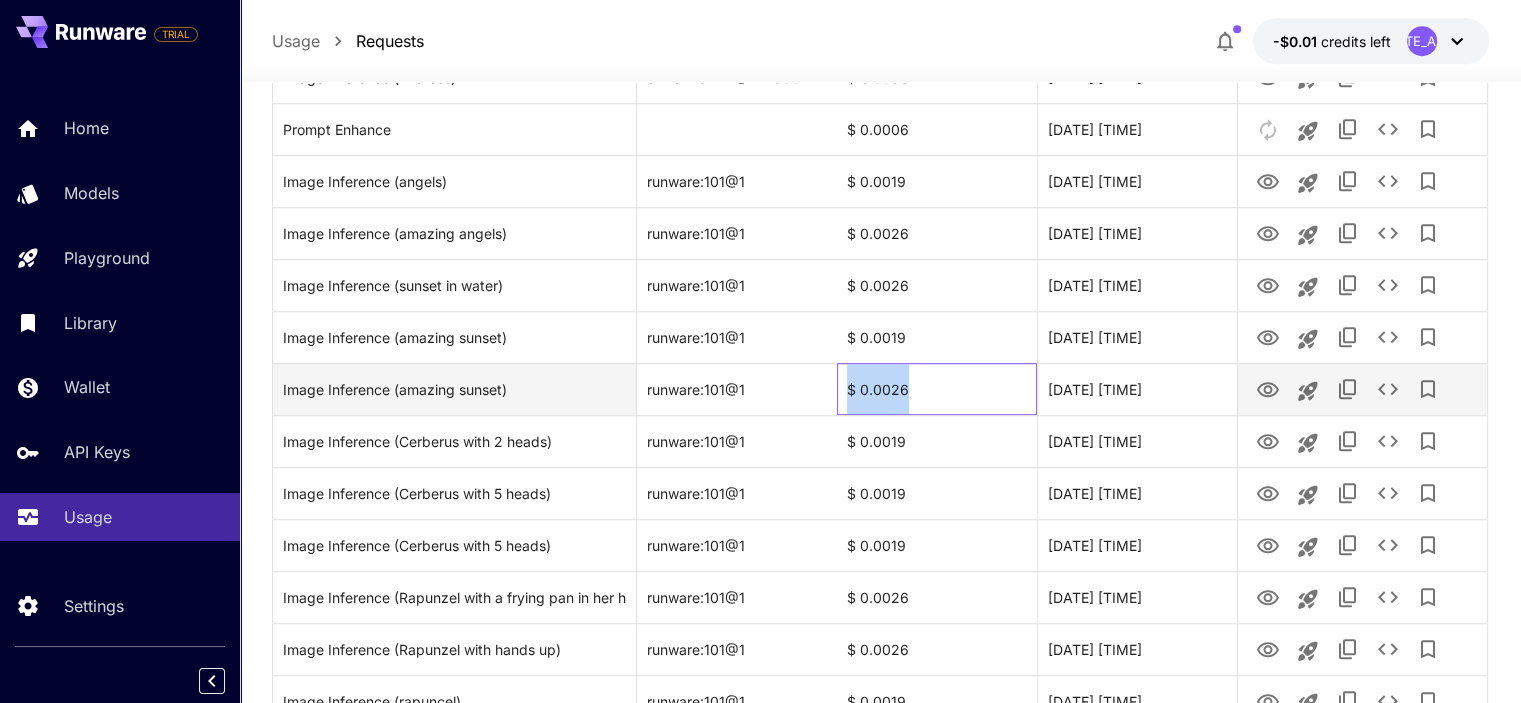 drag, startPoint x: 843, startPoint y: 387, endPoint x: 924, endPoint y: 389, distance: 81.02469 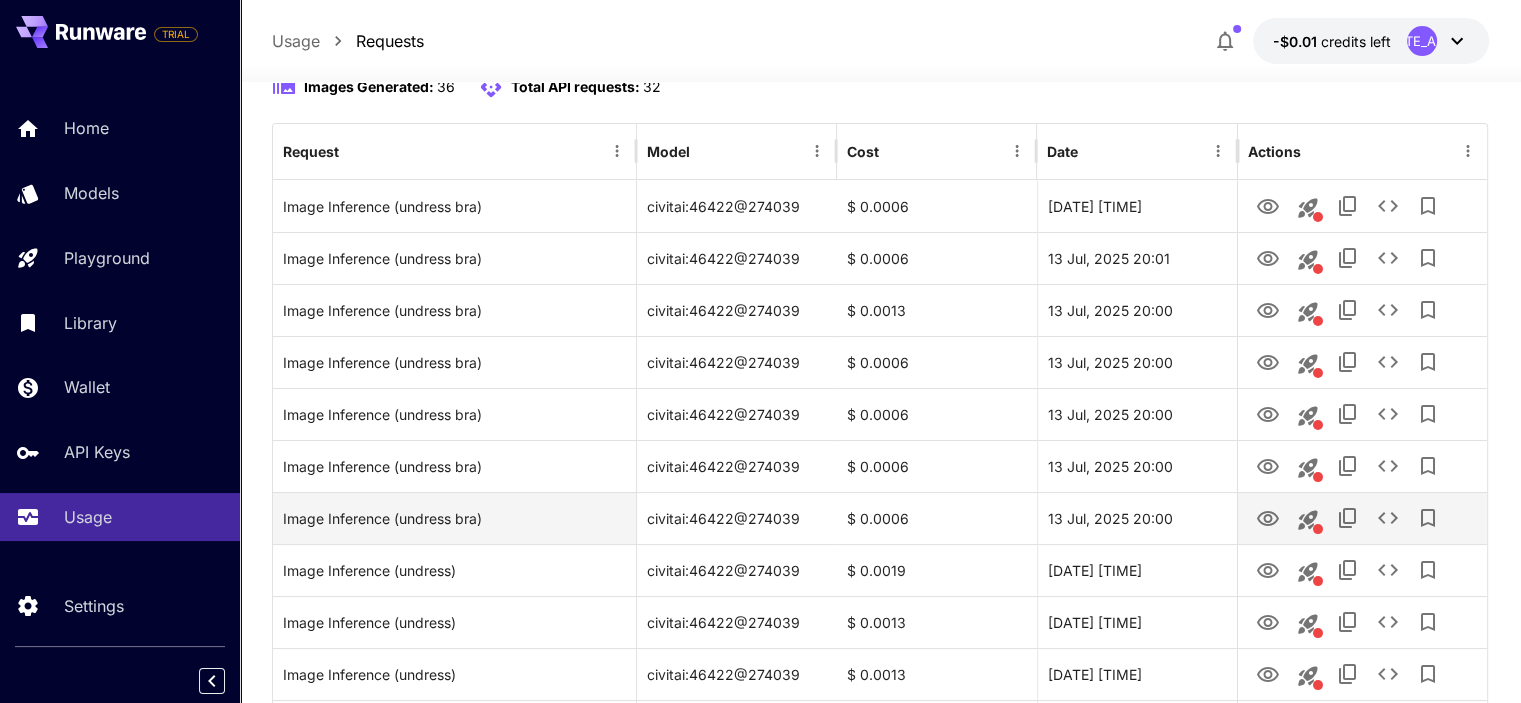 scroll, scrollTop: 0, scrollLeft: 0, axis: both 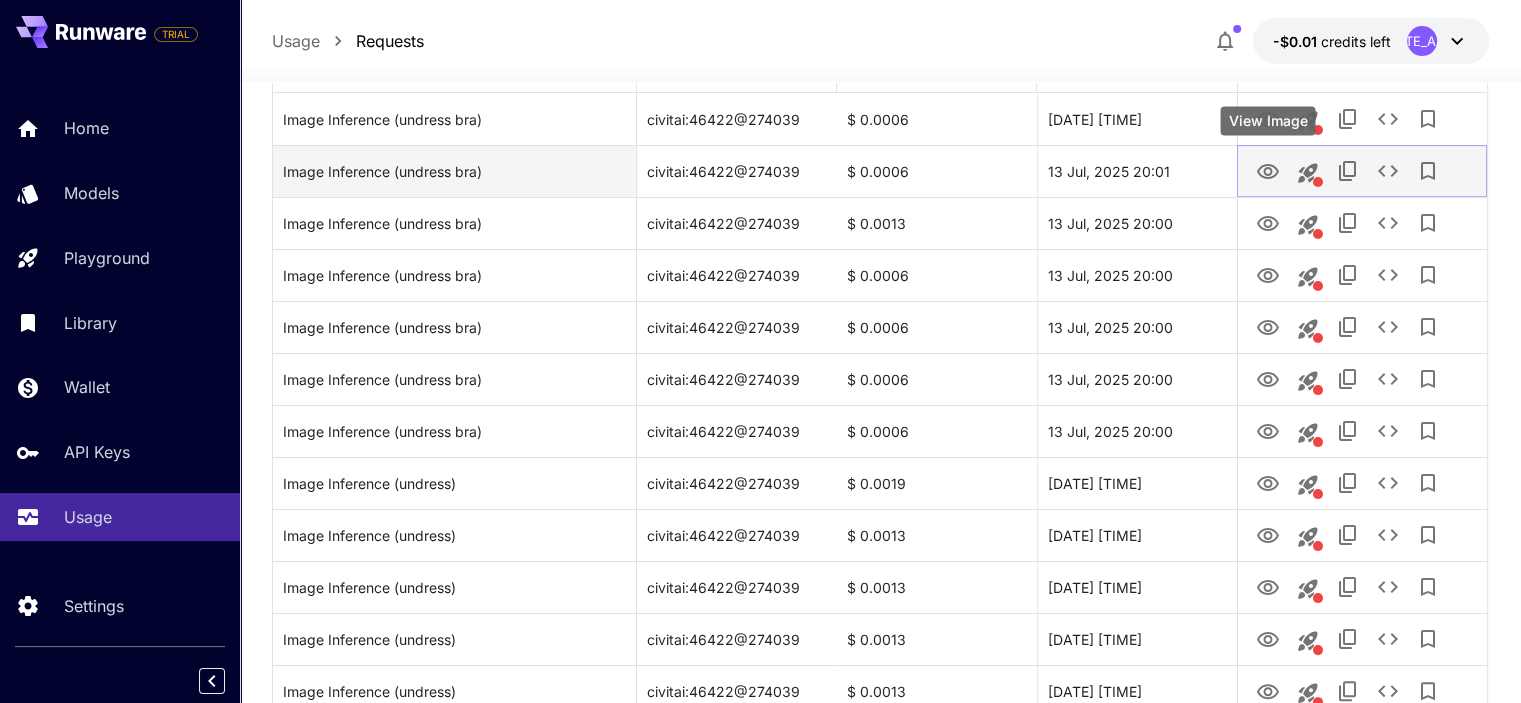 click 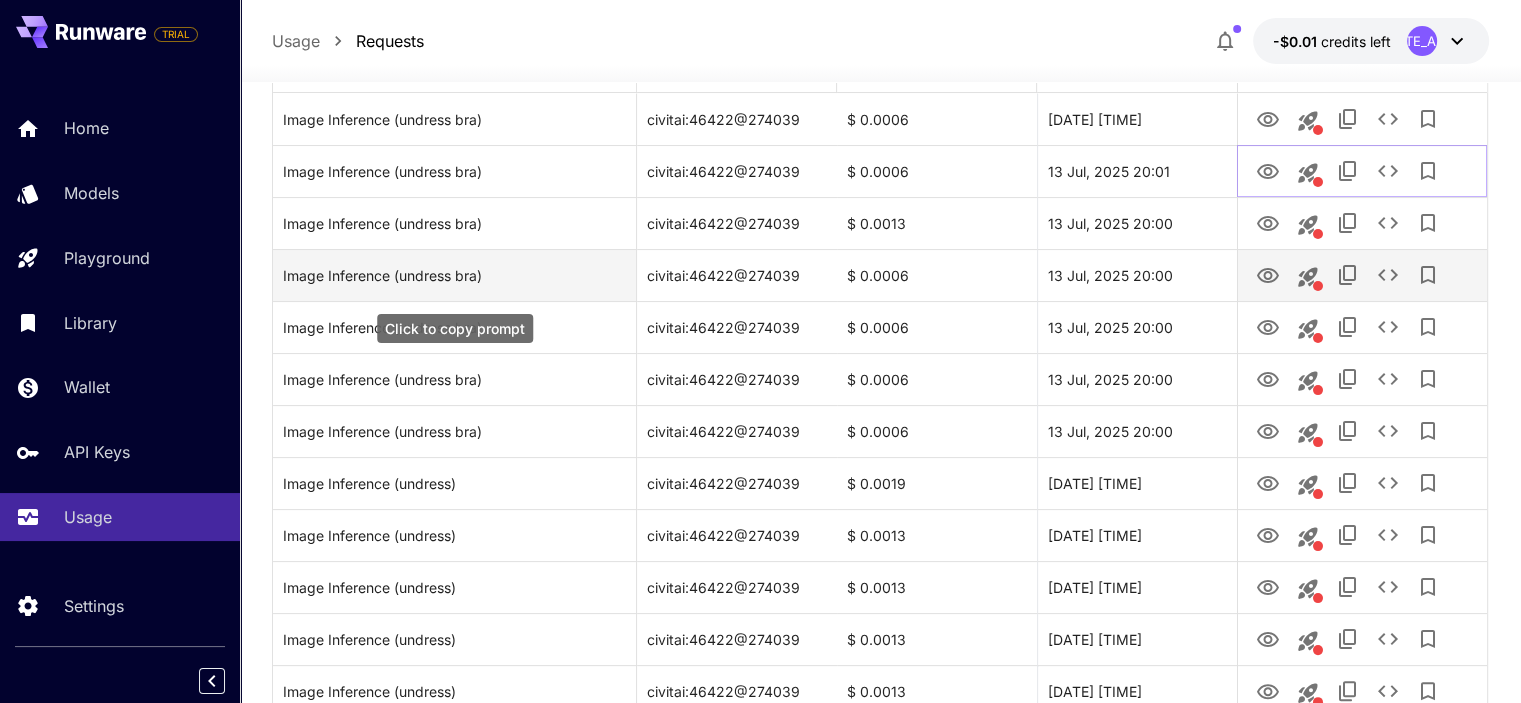 scroll, scrollTop: 0, scrollLeft: 0, axis: both 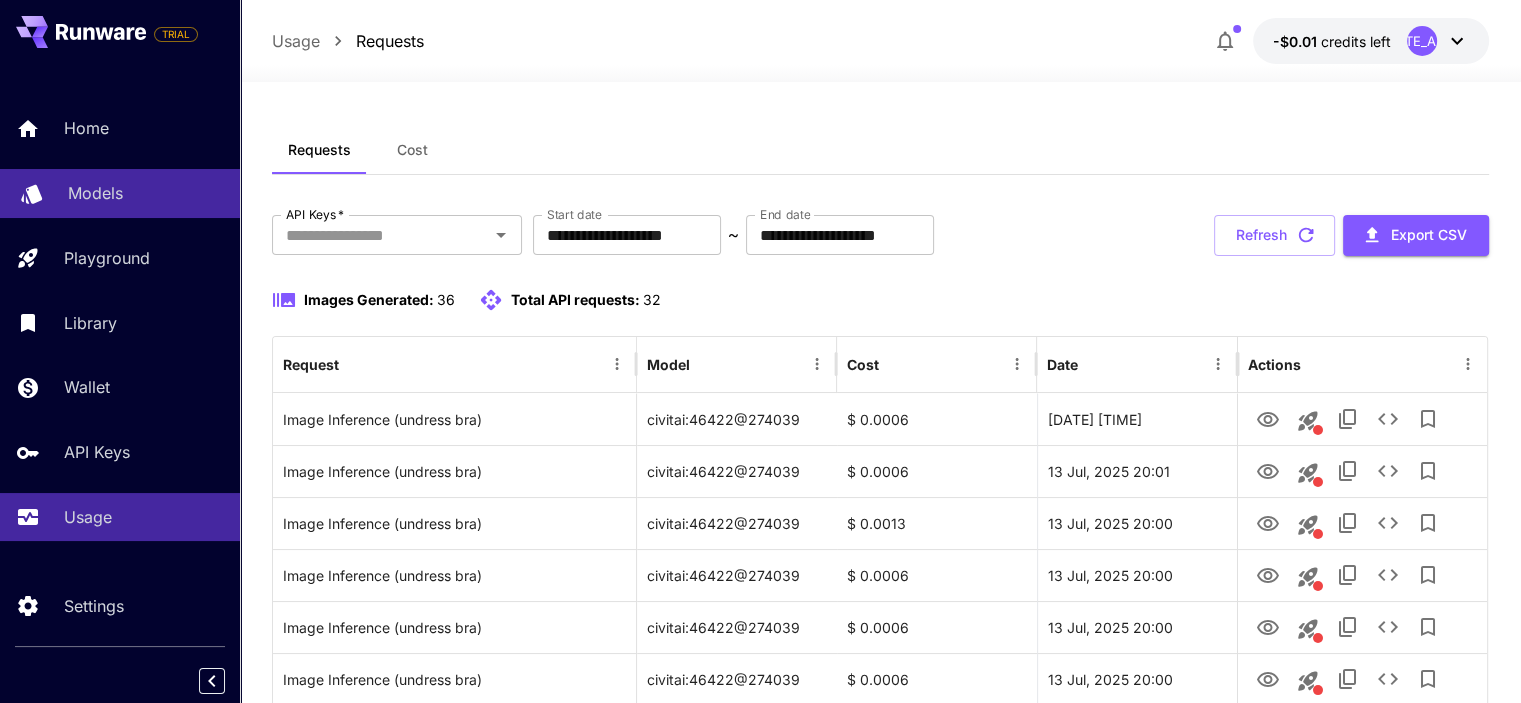 click on "Models" at bounding box center (95, 193) 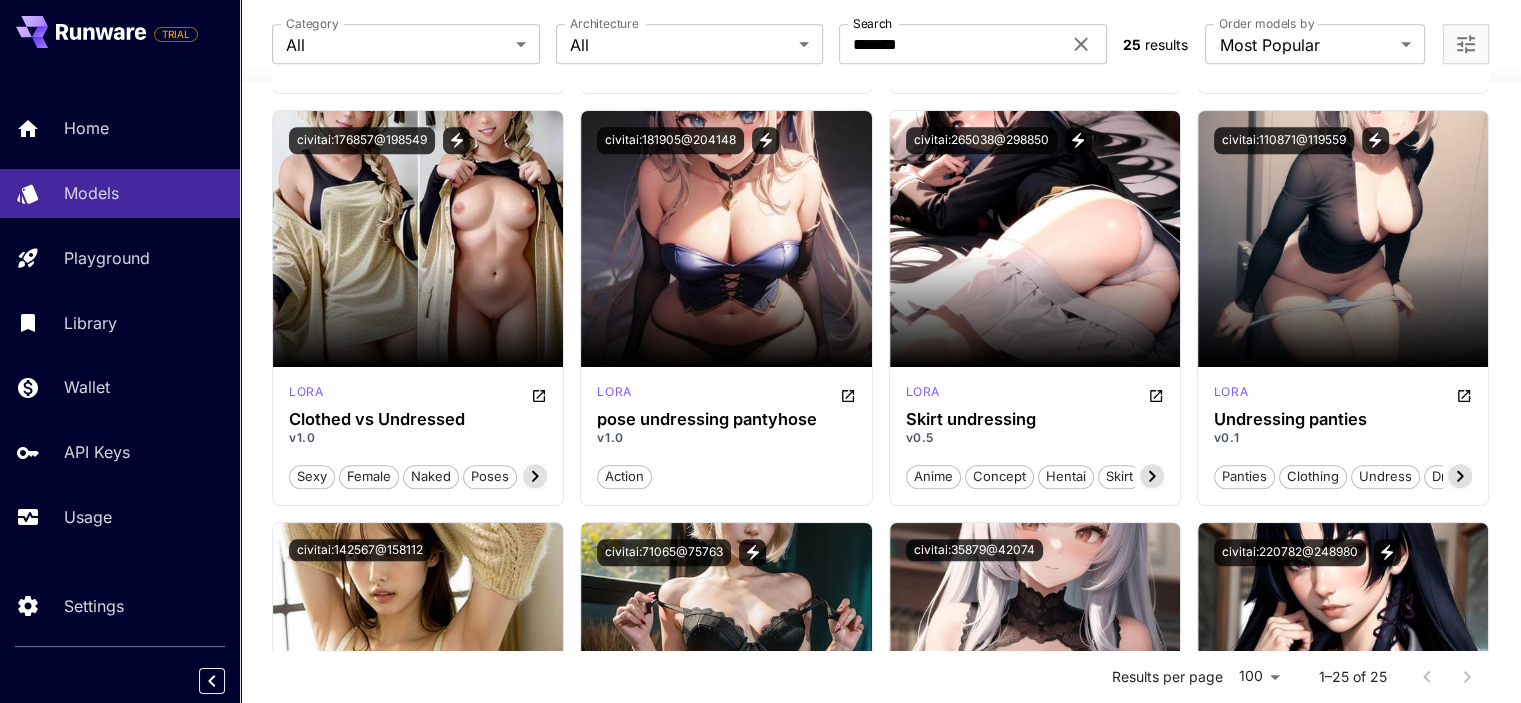 scroll, scrollTop: 1800, scrollLeft: 0, axis: vertical 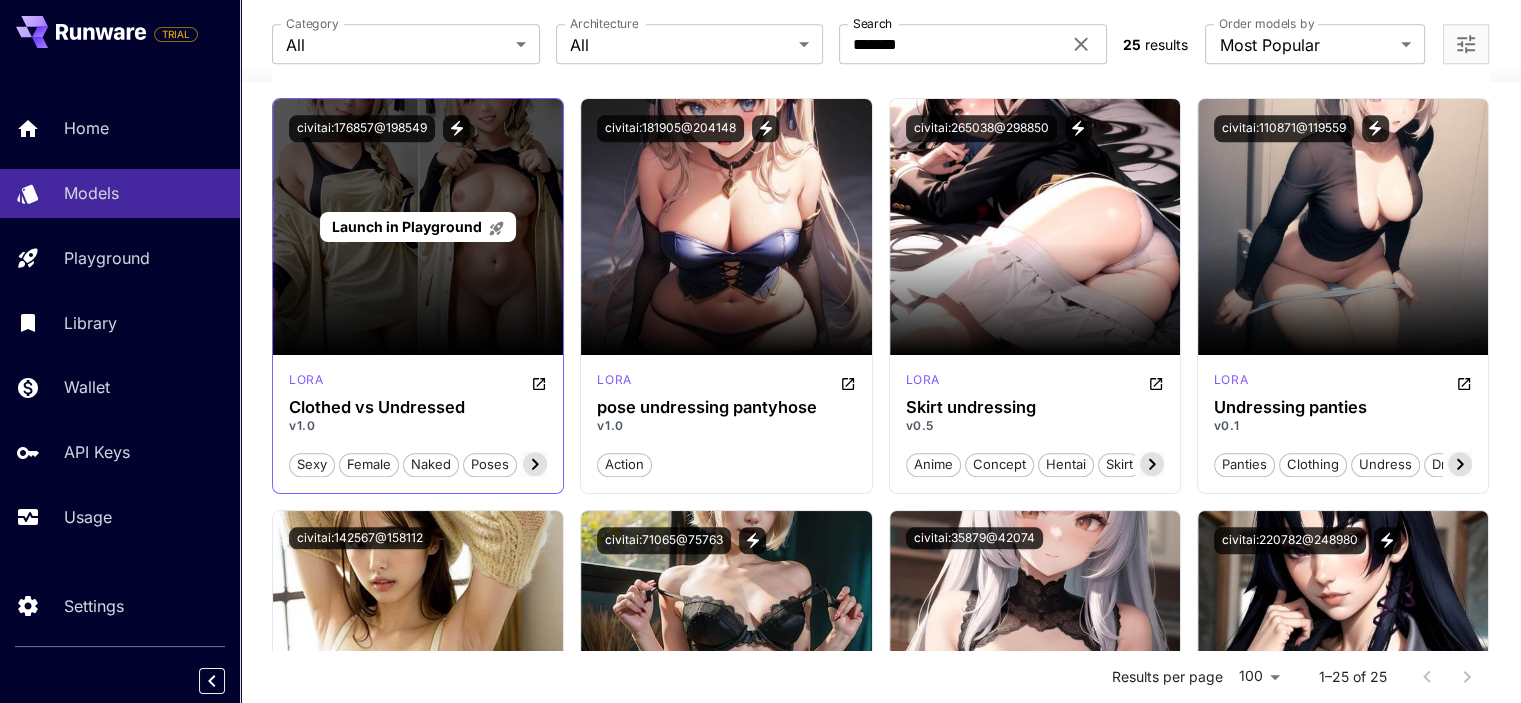 click on "Launch in Playground" at bounding box center (407, 226) 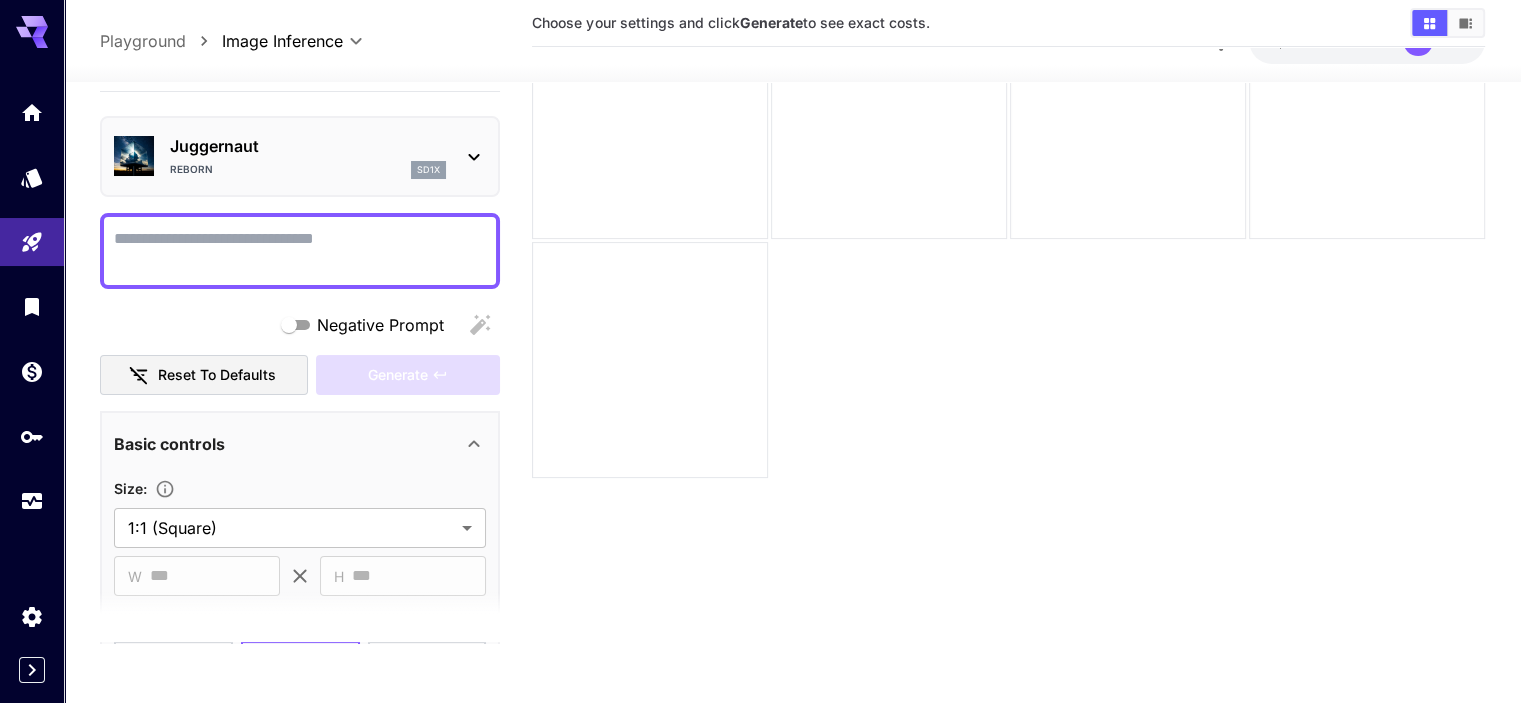 scroll, scrollTop: 158, scrollLeft: 0, axis: vertical 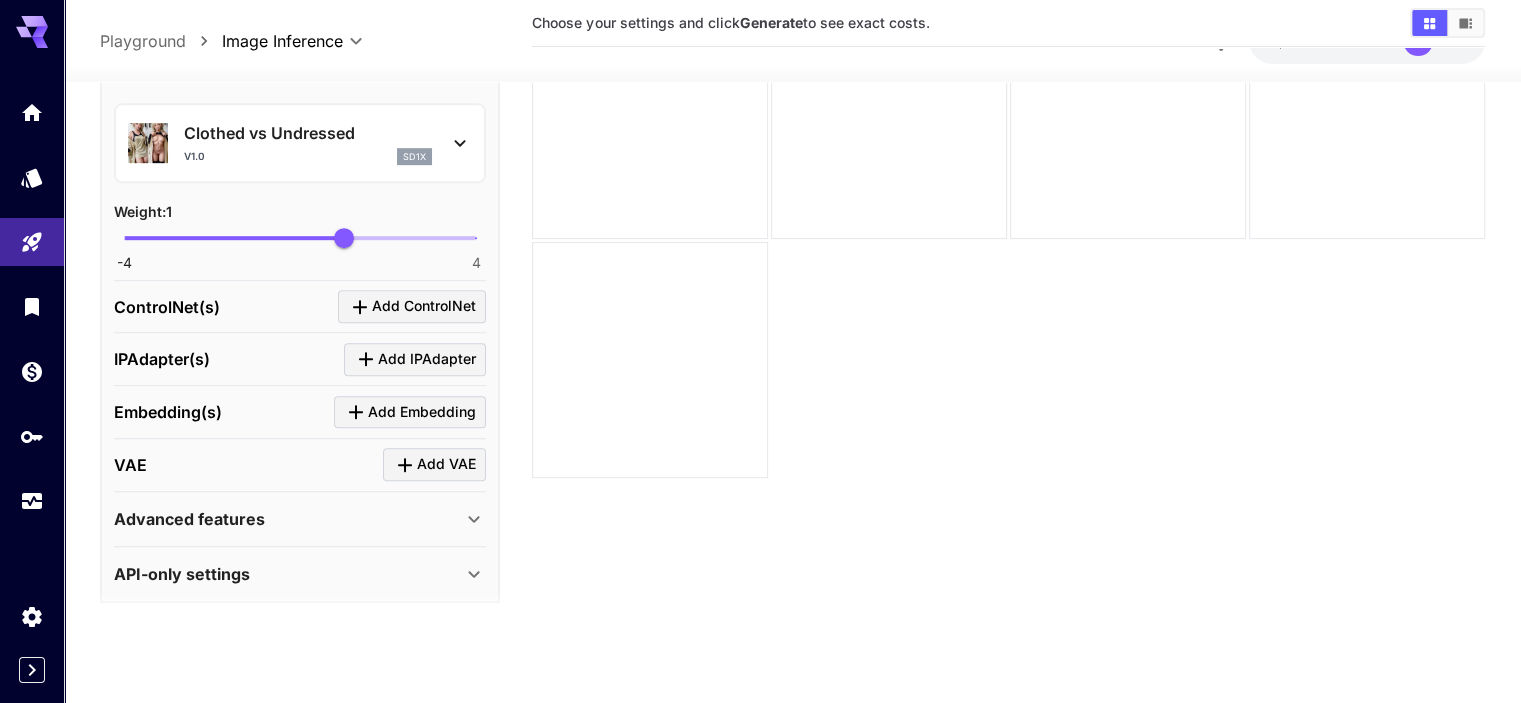 click 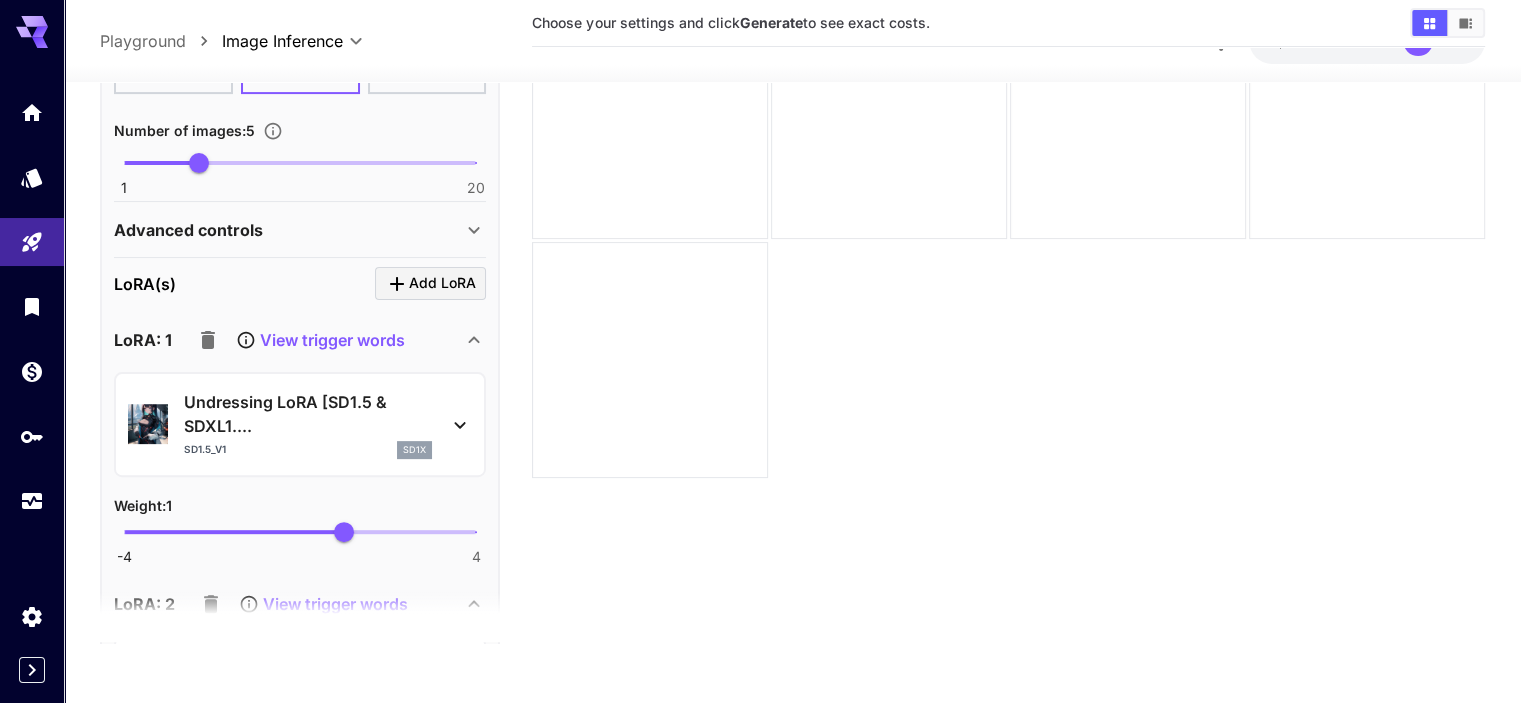 scroll, scrollTop: 555, scrollLeft: 0, axis: vertical 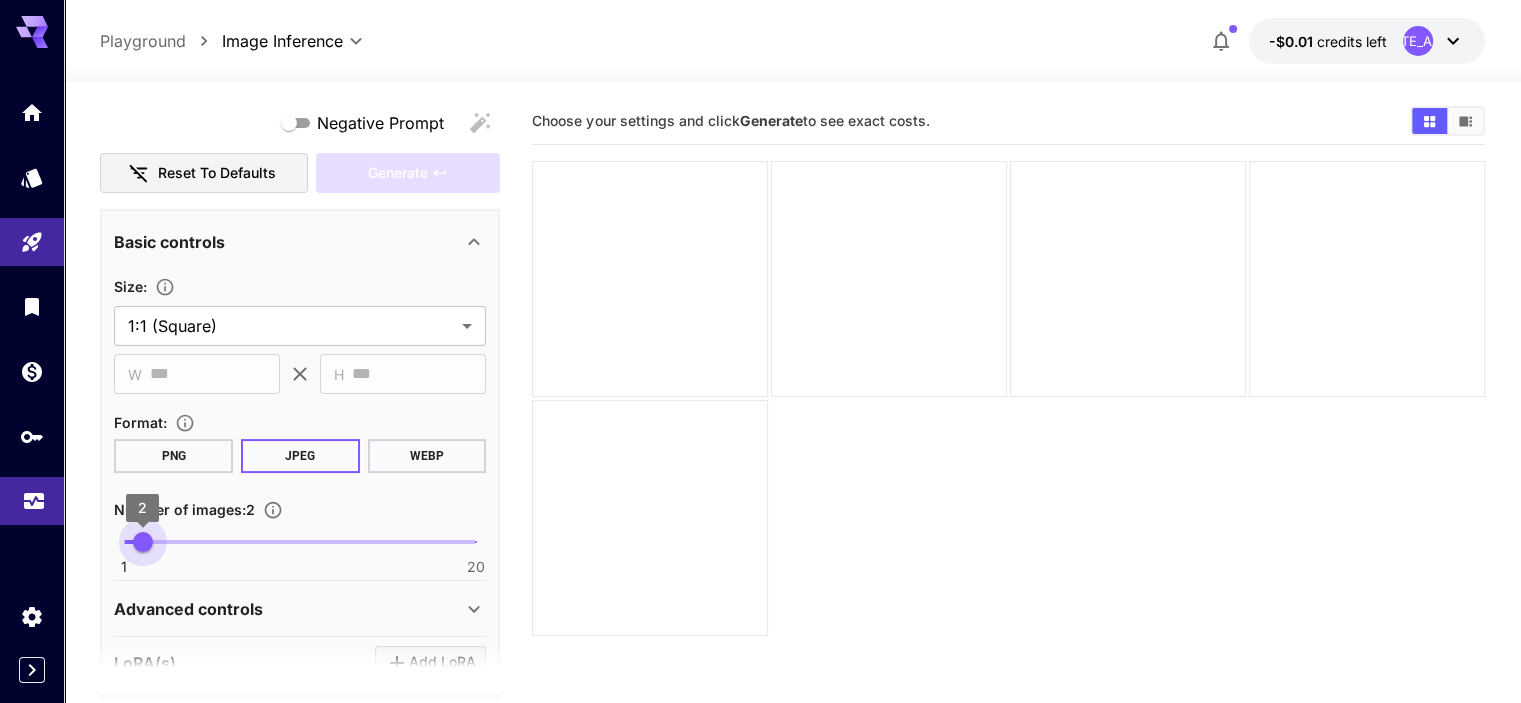 type on "*" 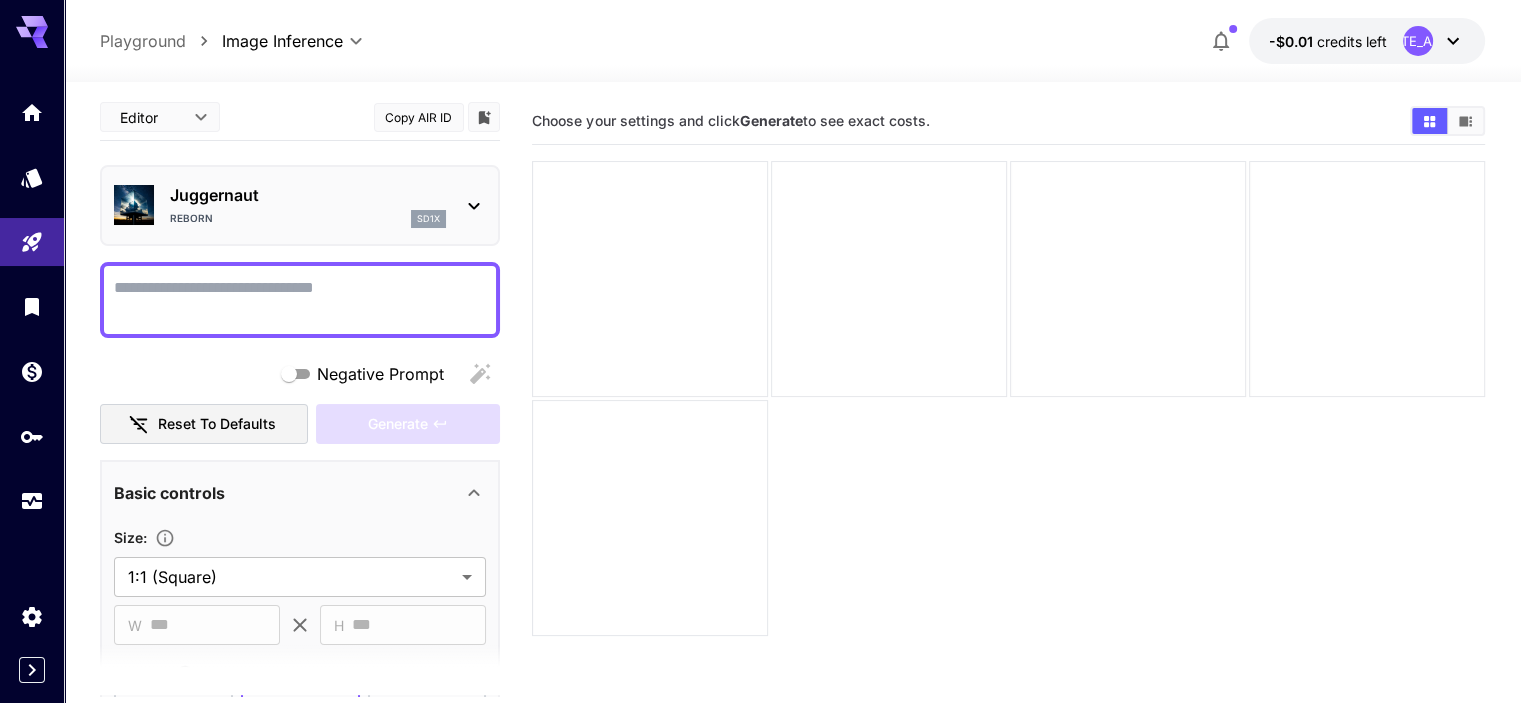 scroll, scrollTop: 0, scrollLeft: 0, axis: both 